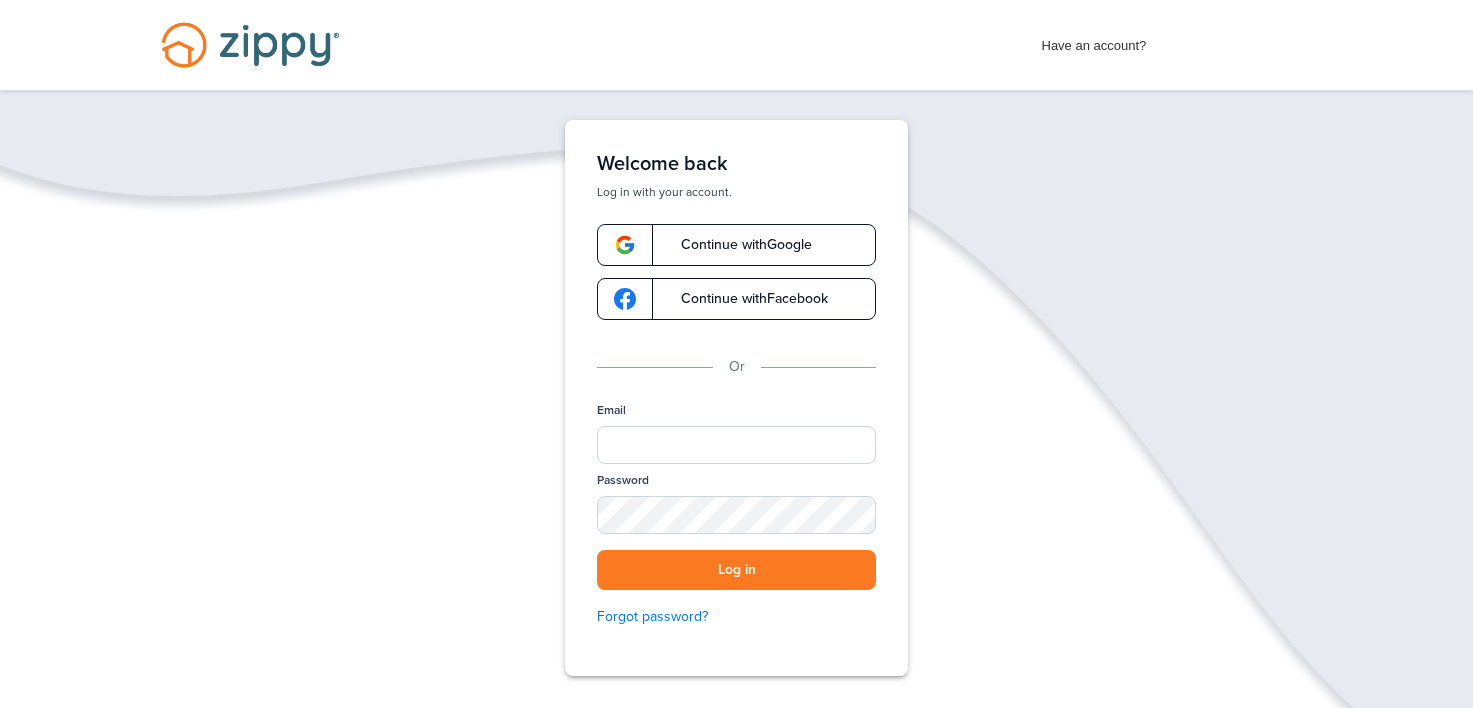 scroll, scrollTop: 0, scrollLeft: 0, axis: both 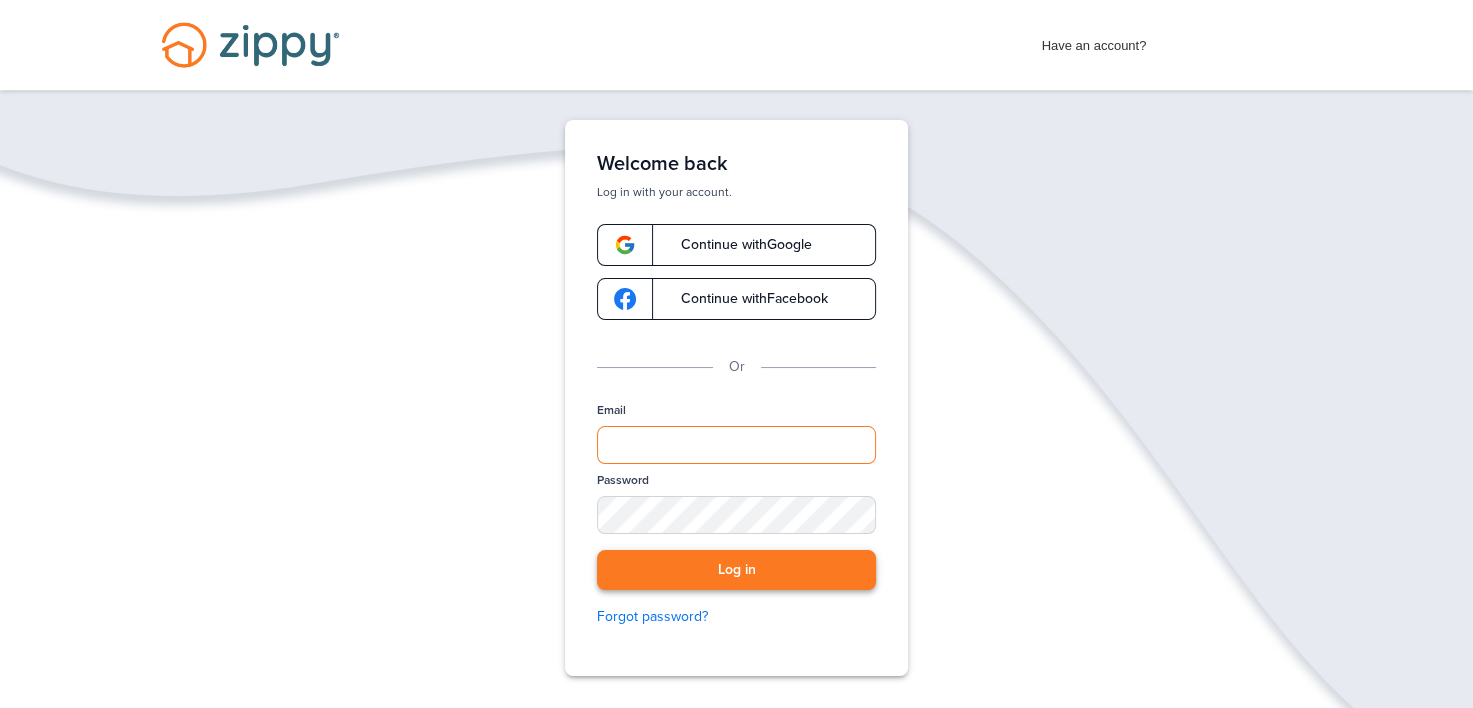 type on "**********" 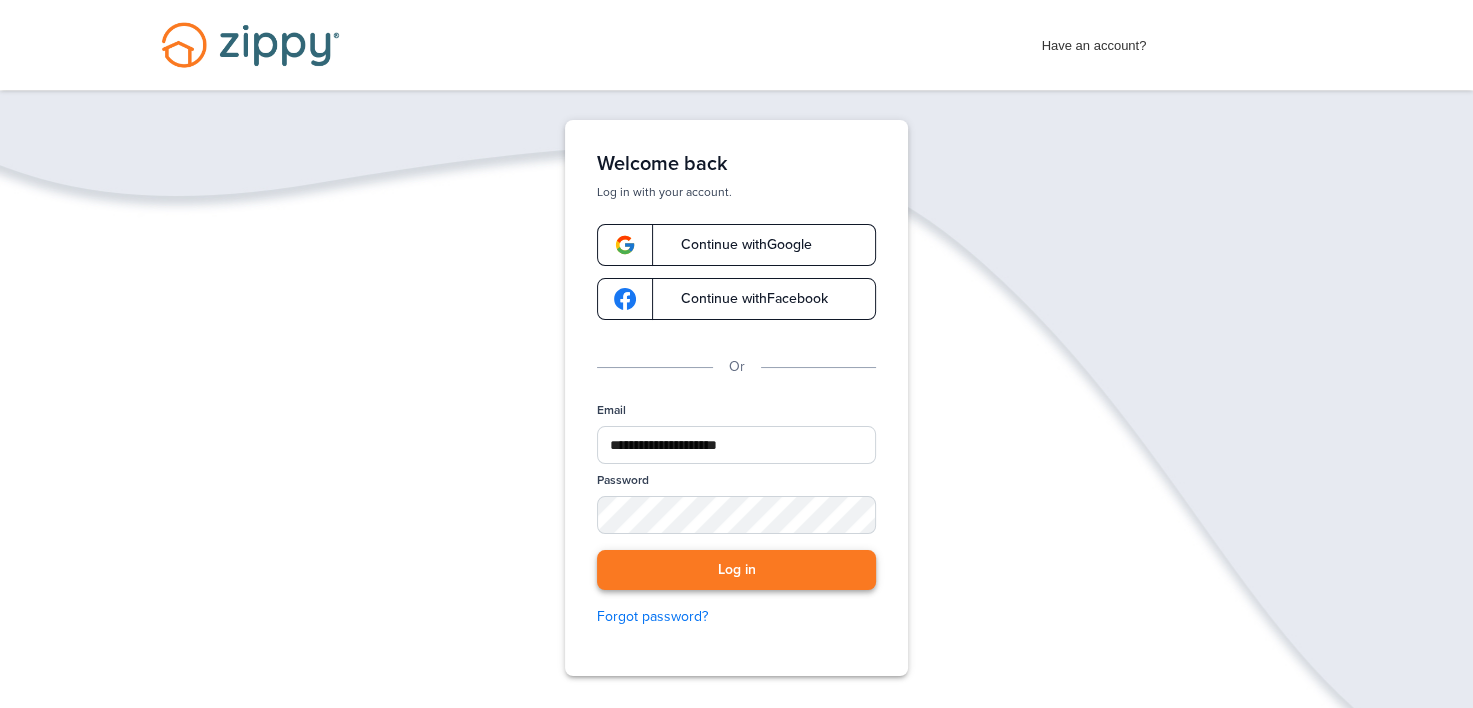 click on "Log in" at bounding box center [736, 570] 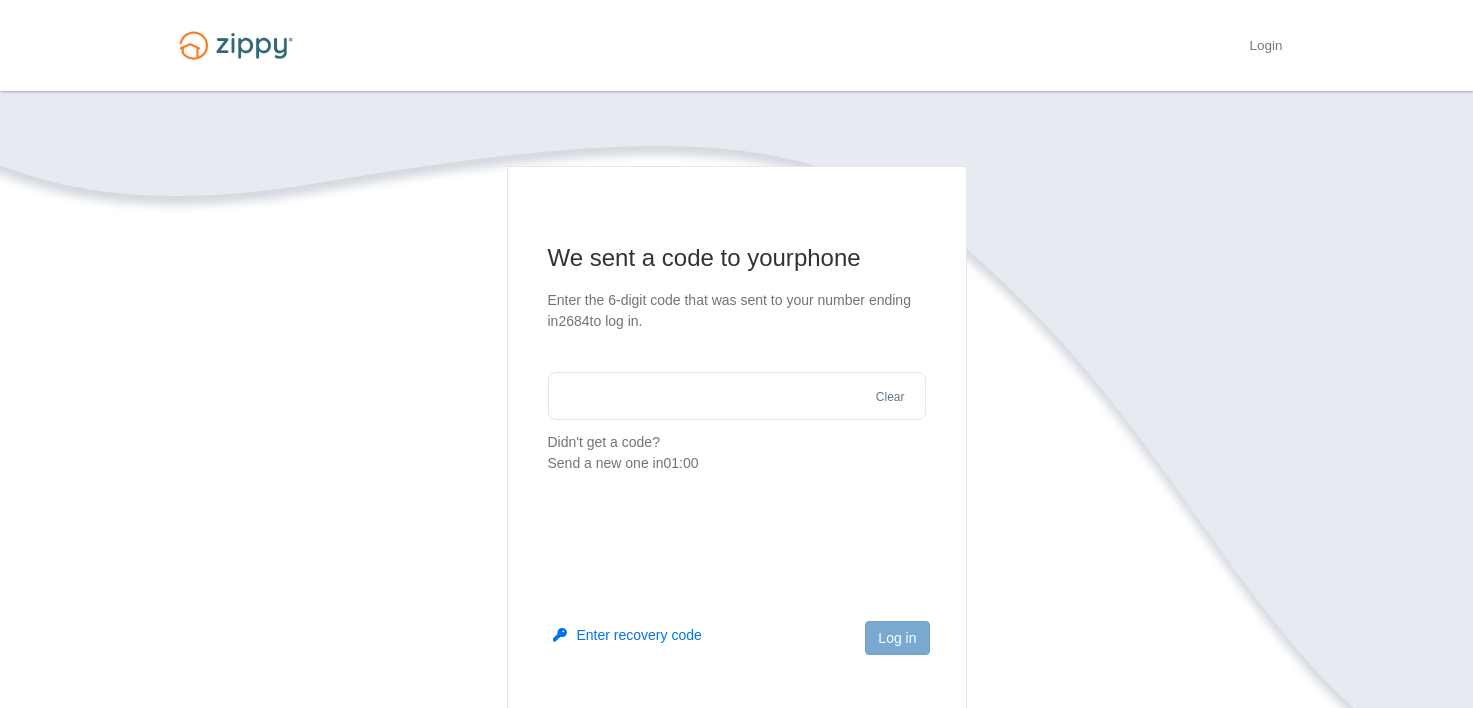 scroll, scrollTop: 0, scrollLeft: 0, axis: both 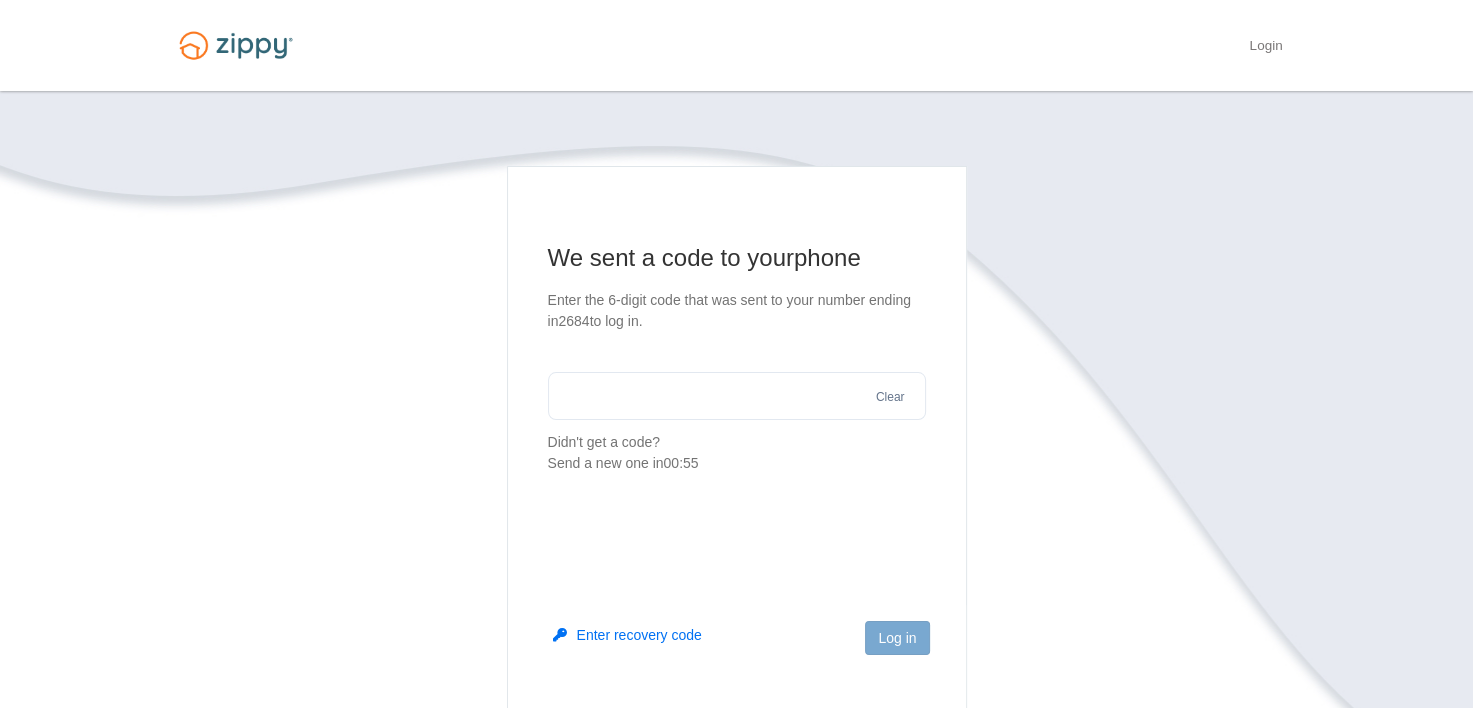 click at bounding box center [737, 396] 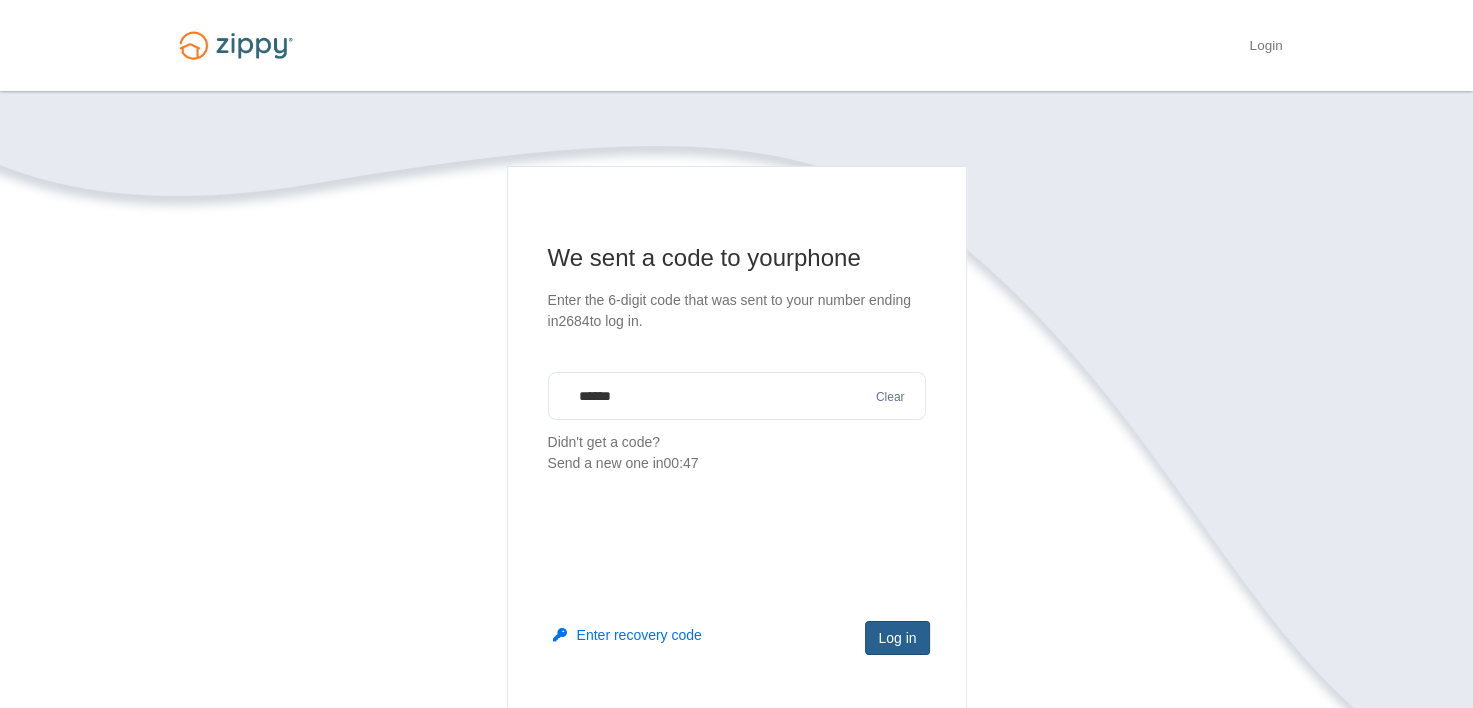 type on "******" 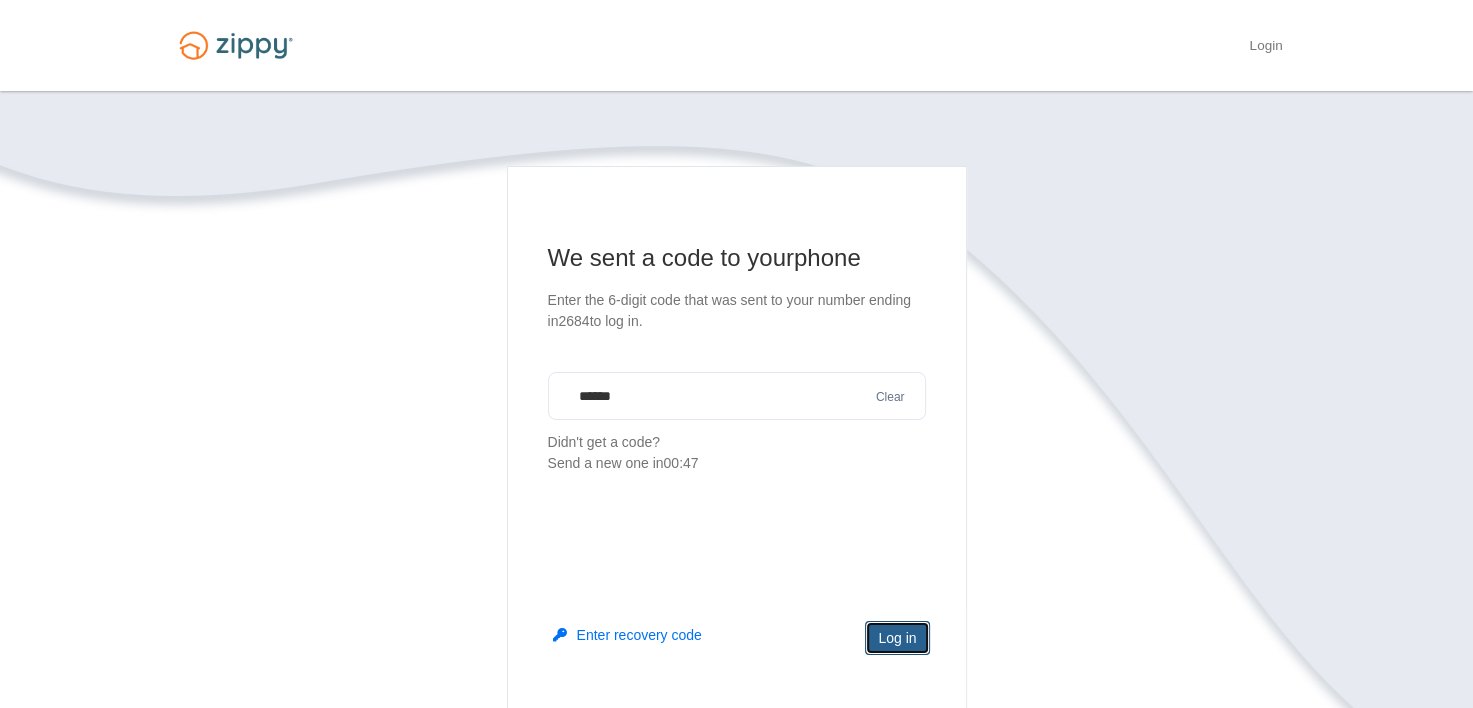 click on "Log in" at bounding box center [897, 638] 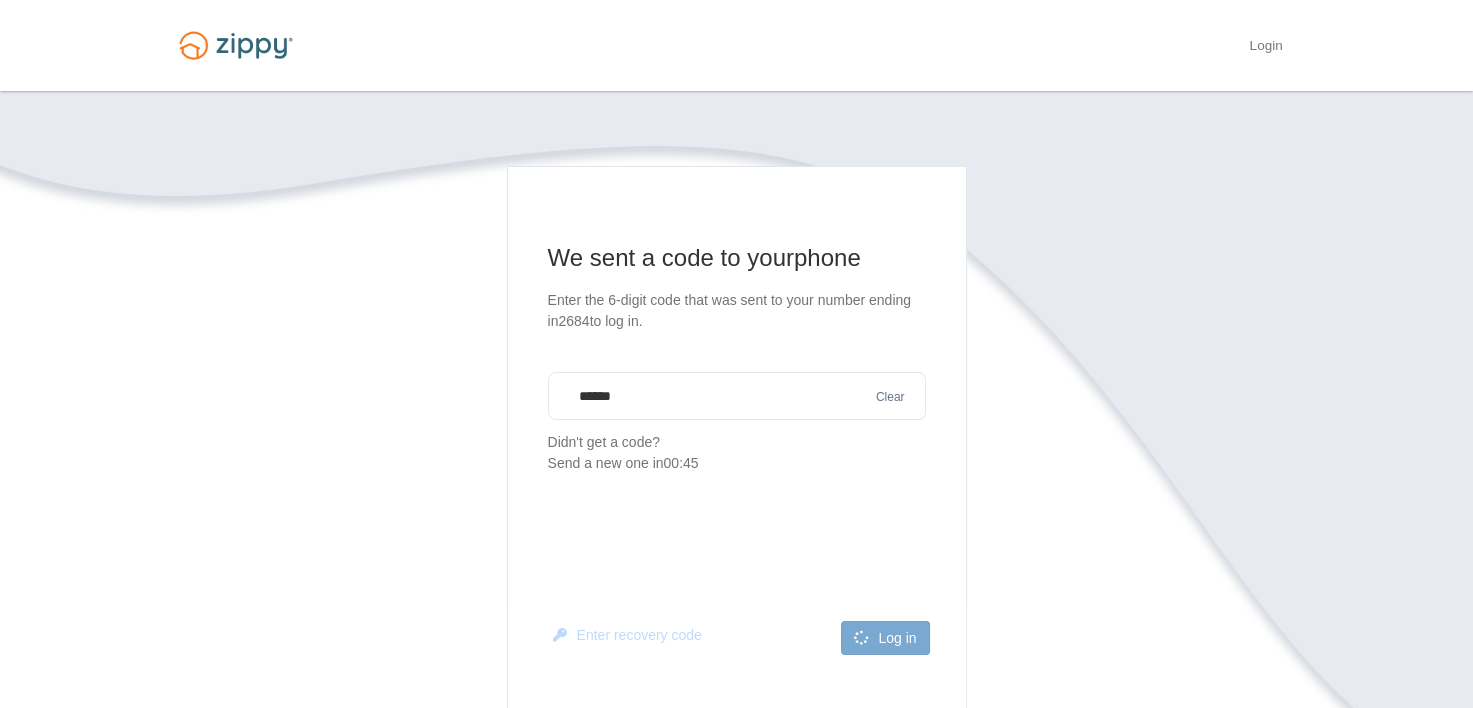 click on "We sent a code to your  phone Enter the 6-digit code that was   sent to your number ending in  2684  to log in. ****** Clear Didn't get a code?   Send a new one in  00:45 Enter recovery code Log in ©  2025  Floify LLC Privacy & Terms" at bounding box center [737, 511] 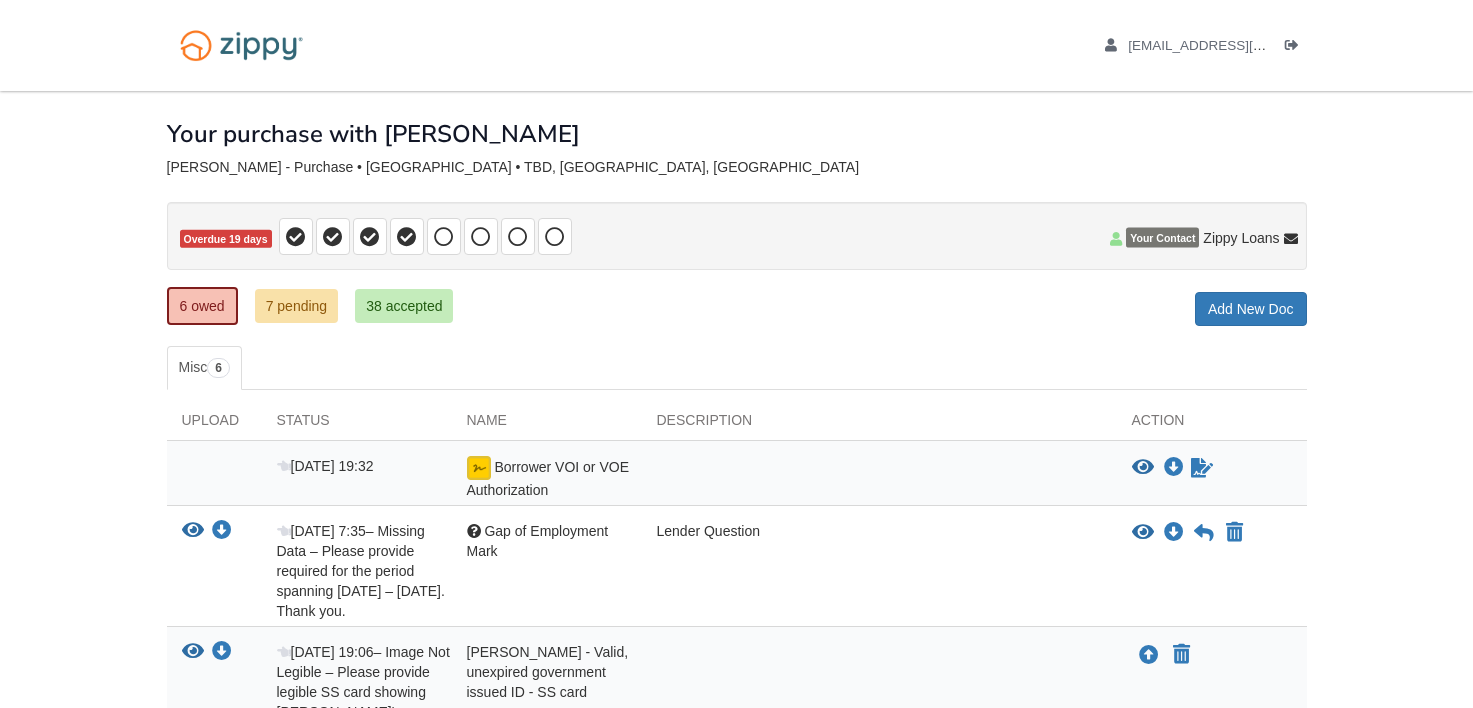 scroll, scrollTop: 0, scrollLeft: 0, axis: both 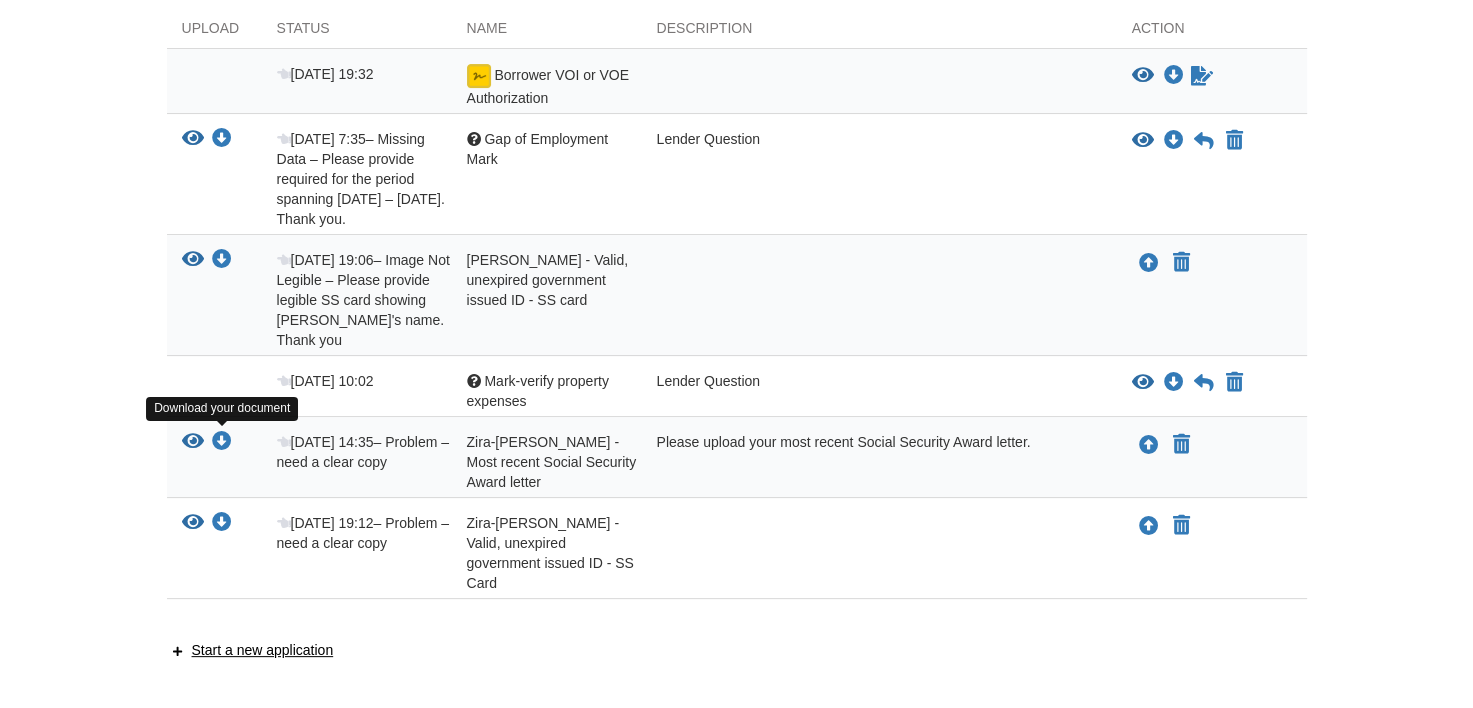 drag, startPoint x: 223, startPoint y: 438, endPoint x: 95, endPoint y: 355, distance: 152.5549 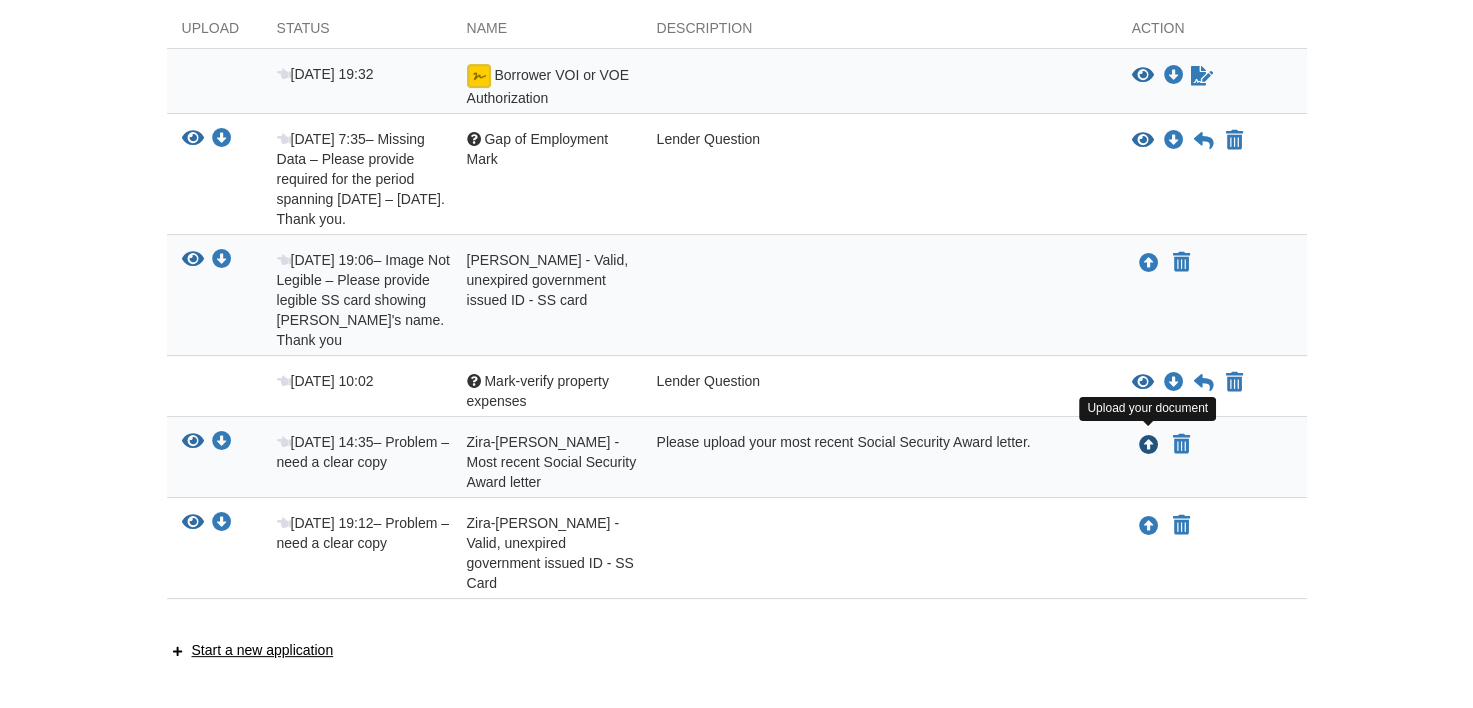 click at bounding box center [1149, 446] 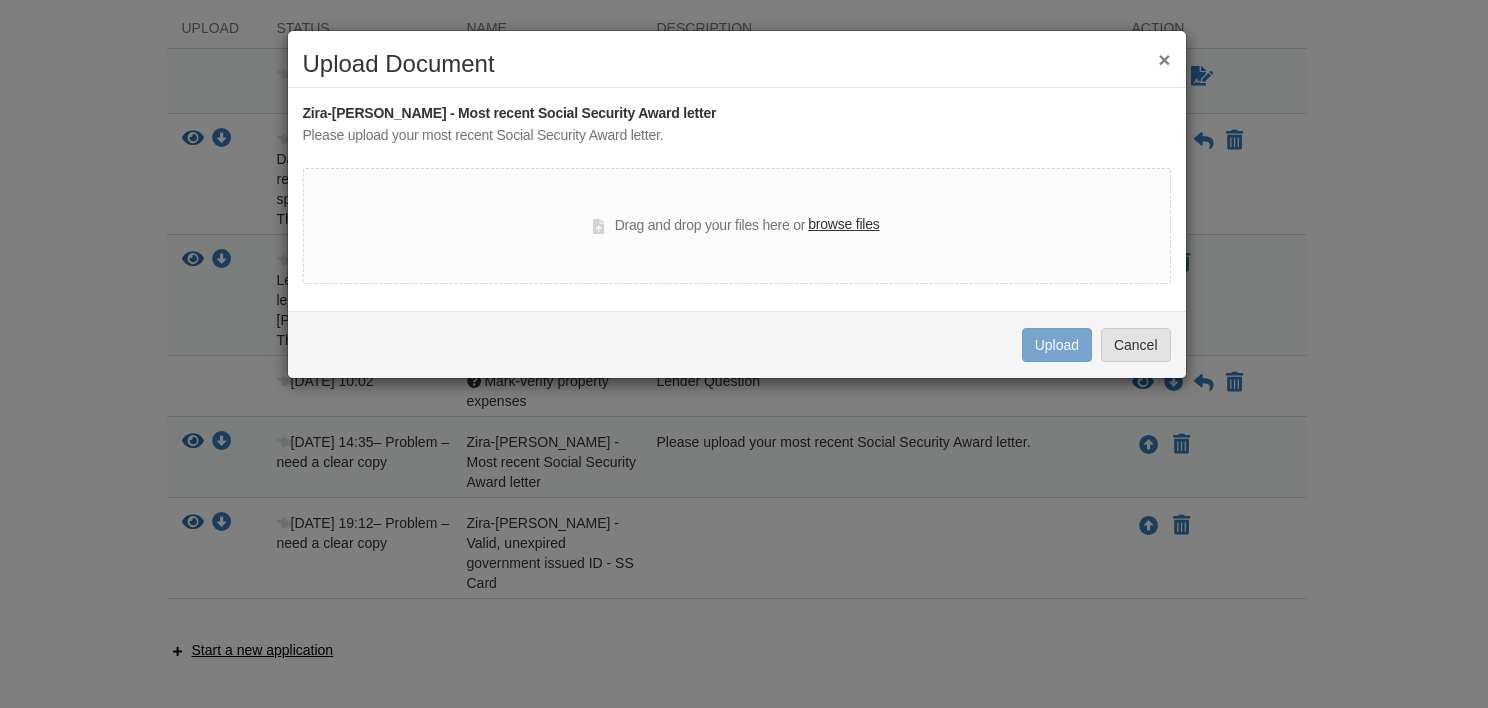 click on "browse files" at bounding box center (843, 225) 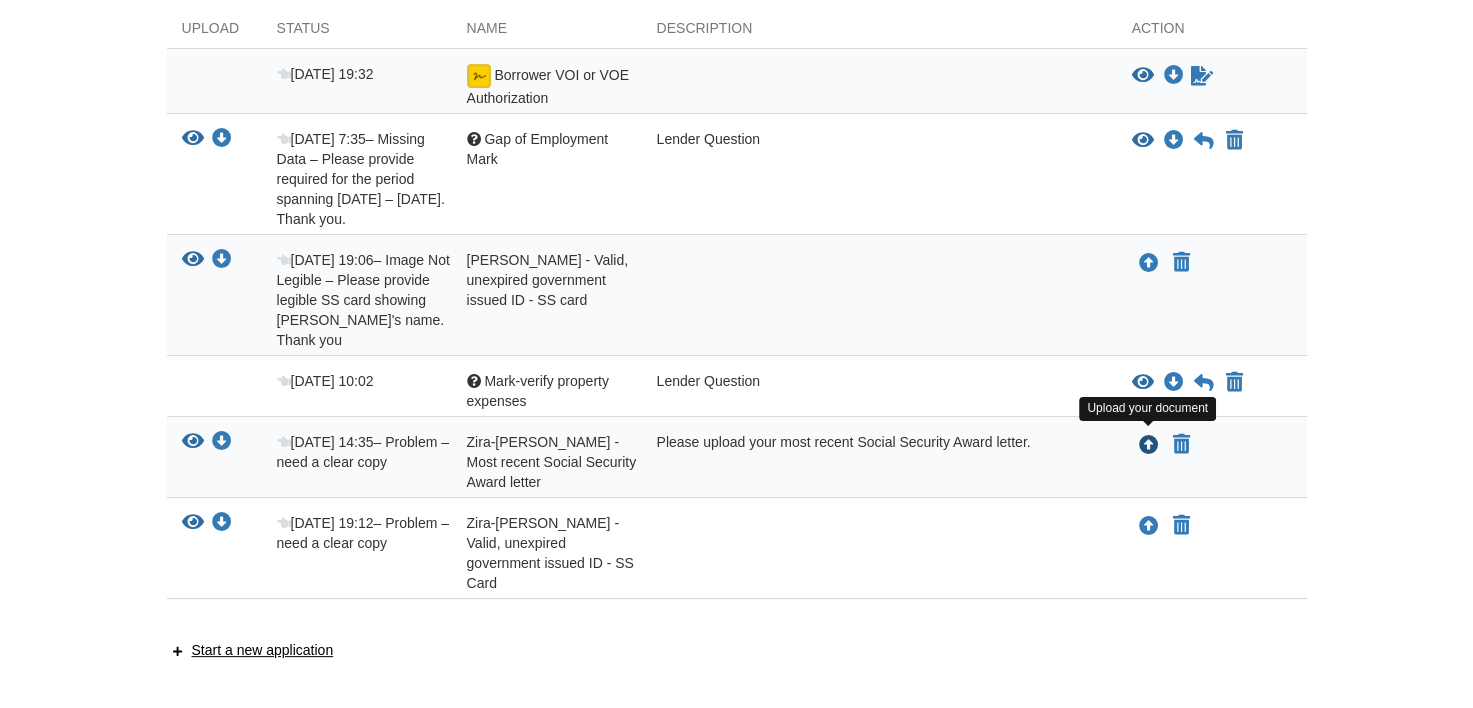click at bounding box center (1149, 446) 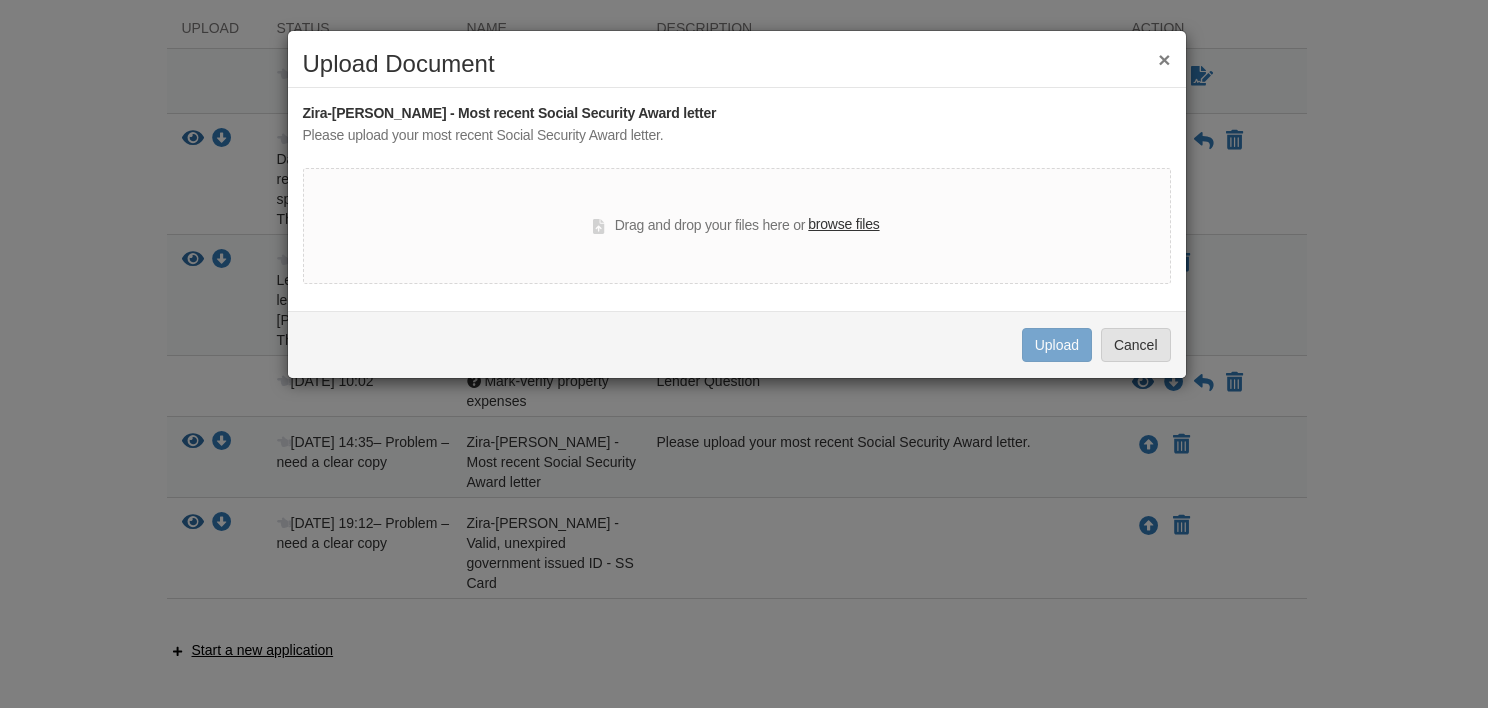 click on "browse files" at bounding box center (843, 225) 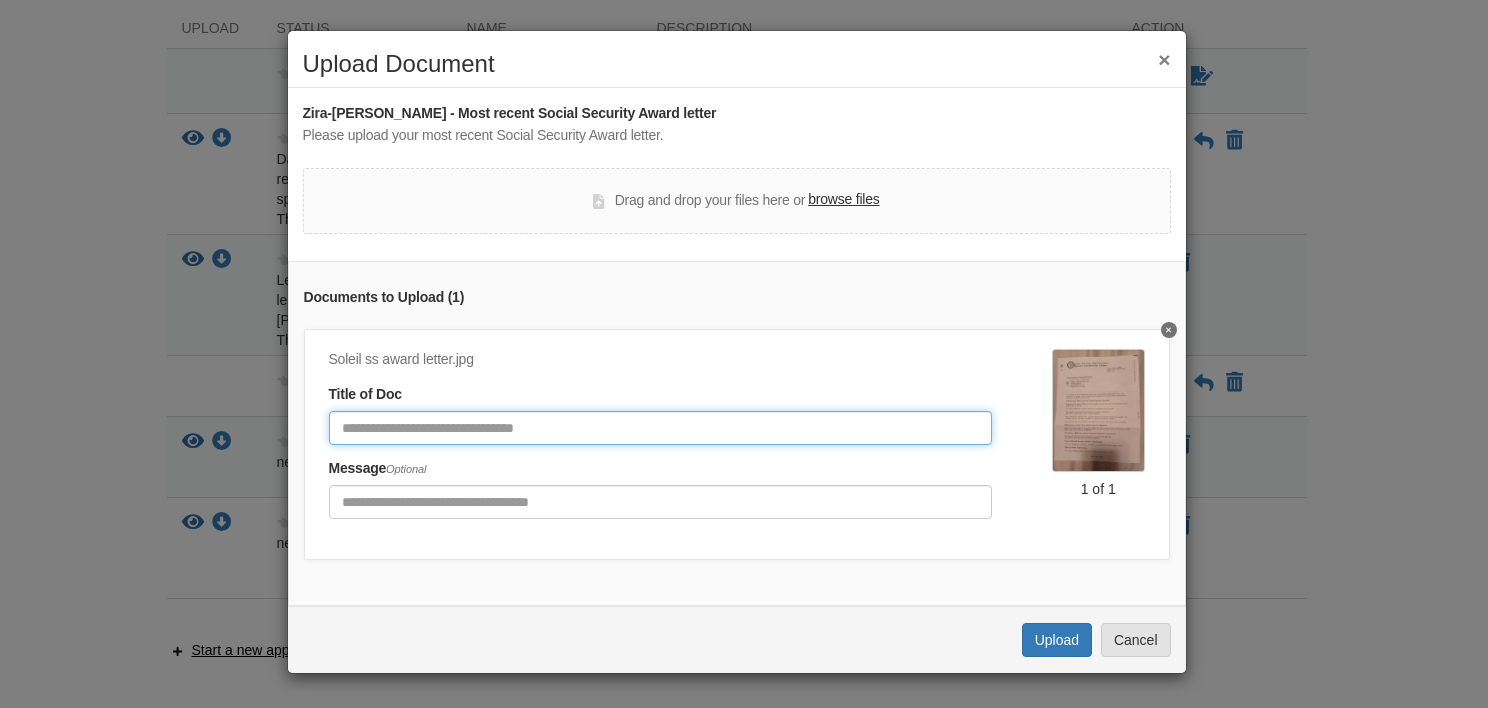 click 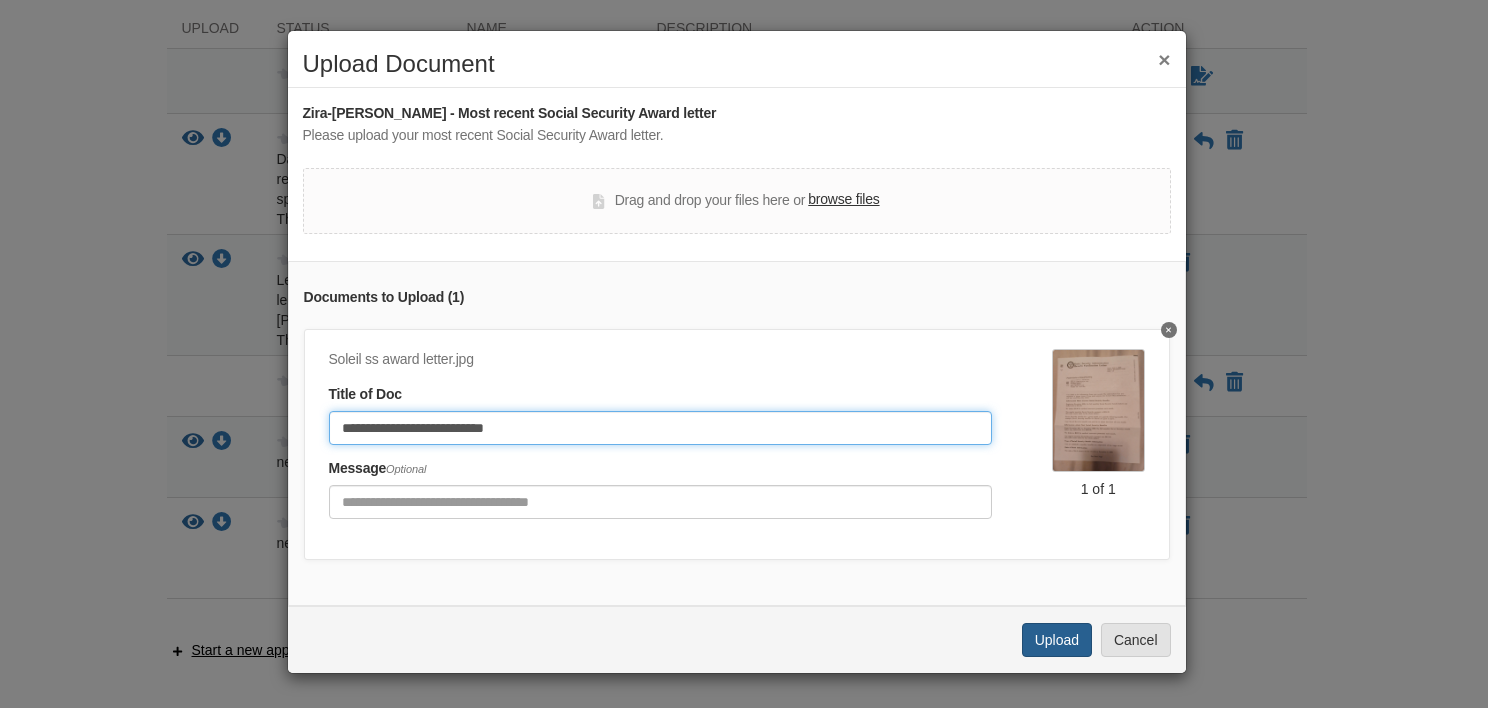 type on "**********" 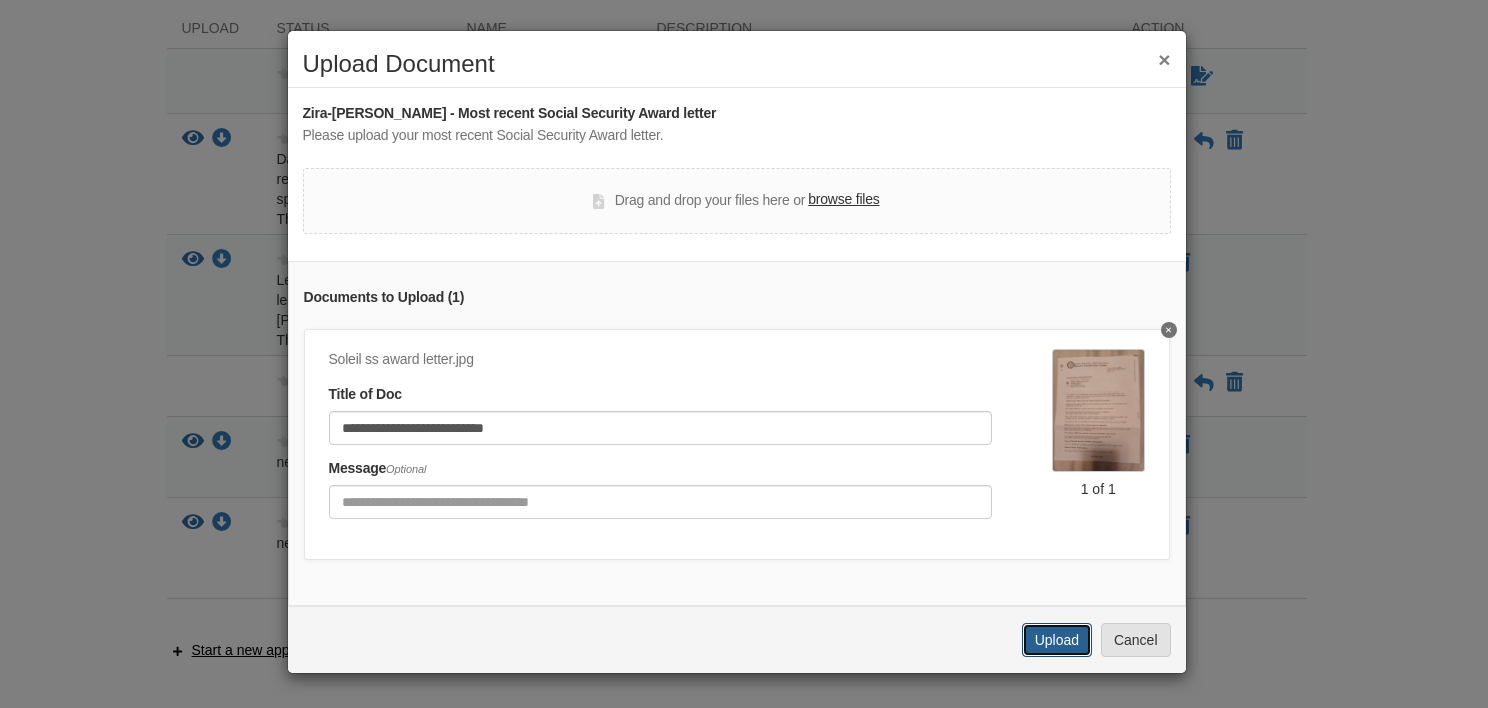 click on "Upload" at bounding box center [1057, 640] 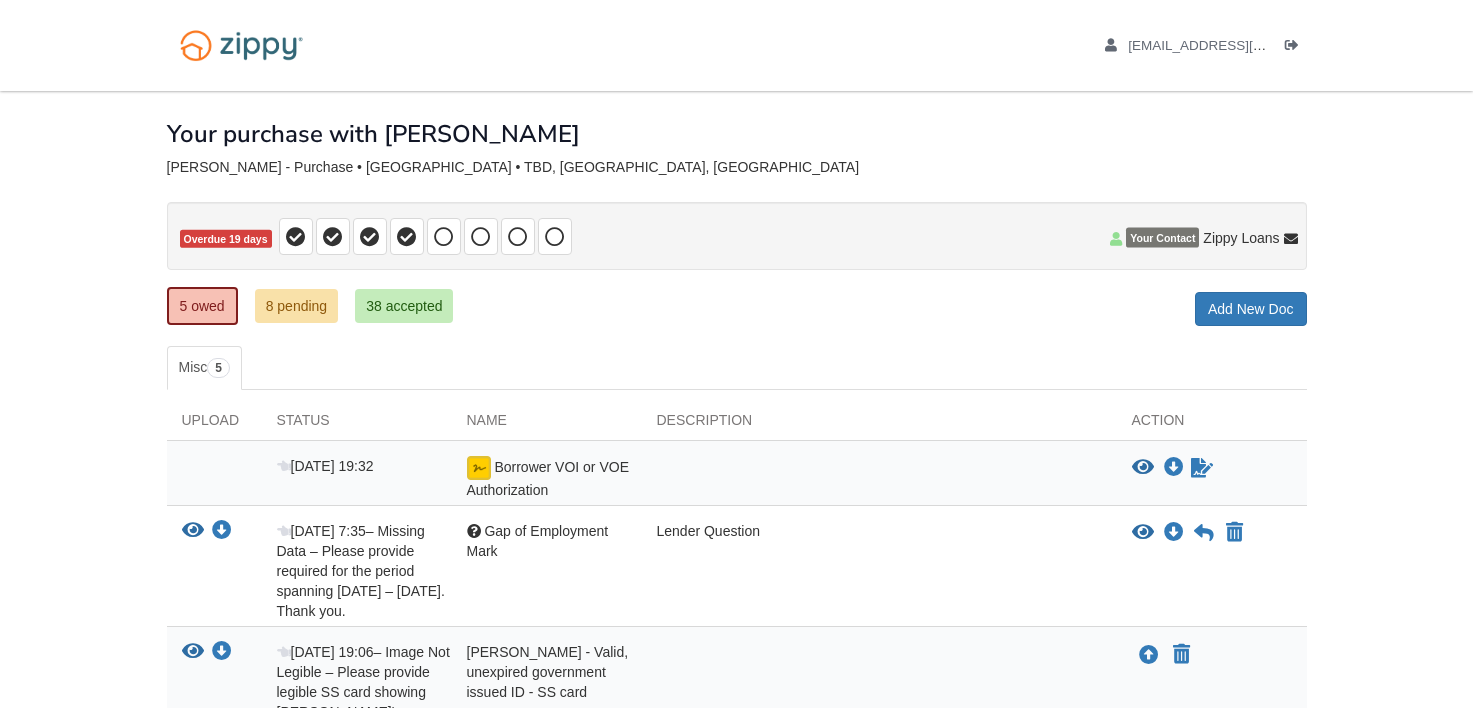 scroll, scrollTop: 392, scrollLeft: 0, axis: vertical 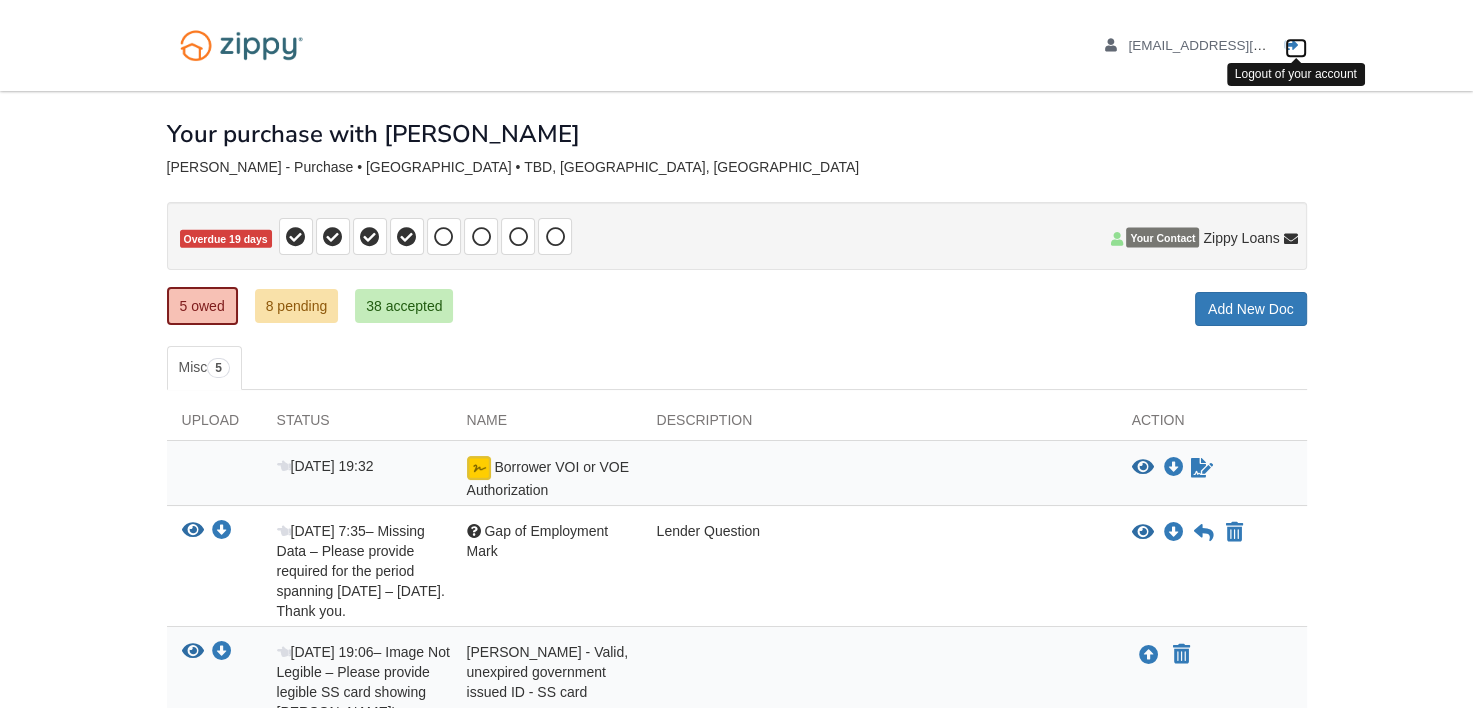 click at bounding box center (1292, 46) 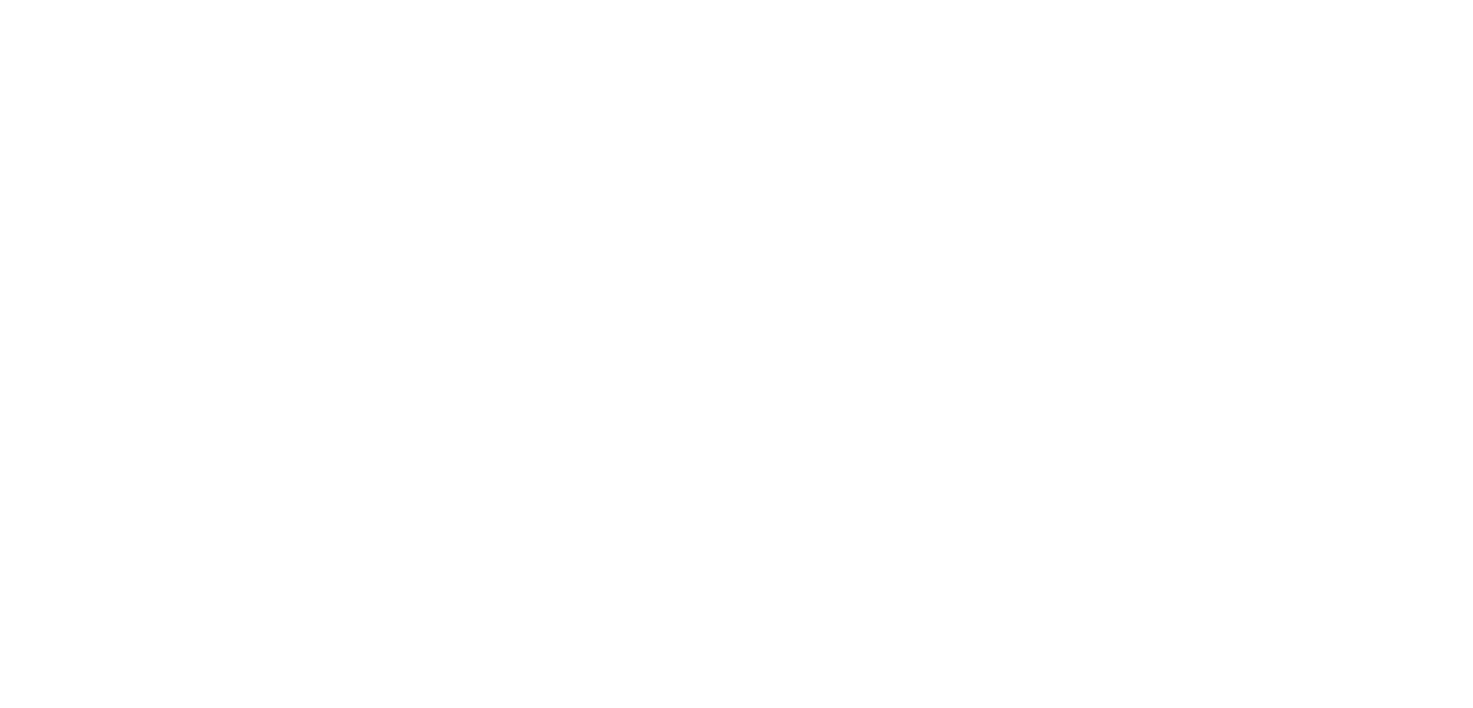 scroll, scrollTop: 0, scrollLeft: 0, axis: both 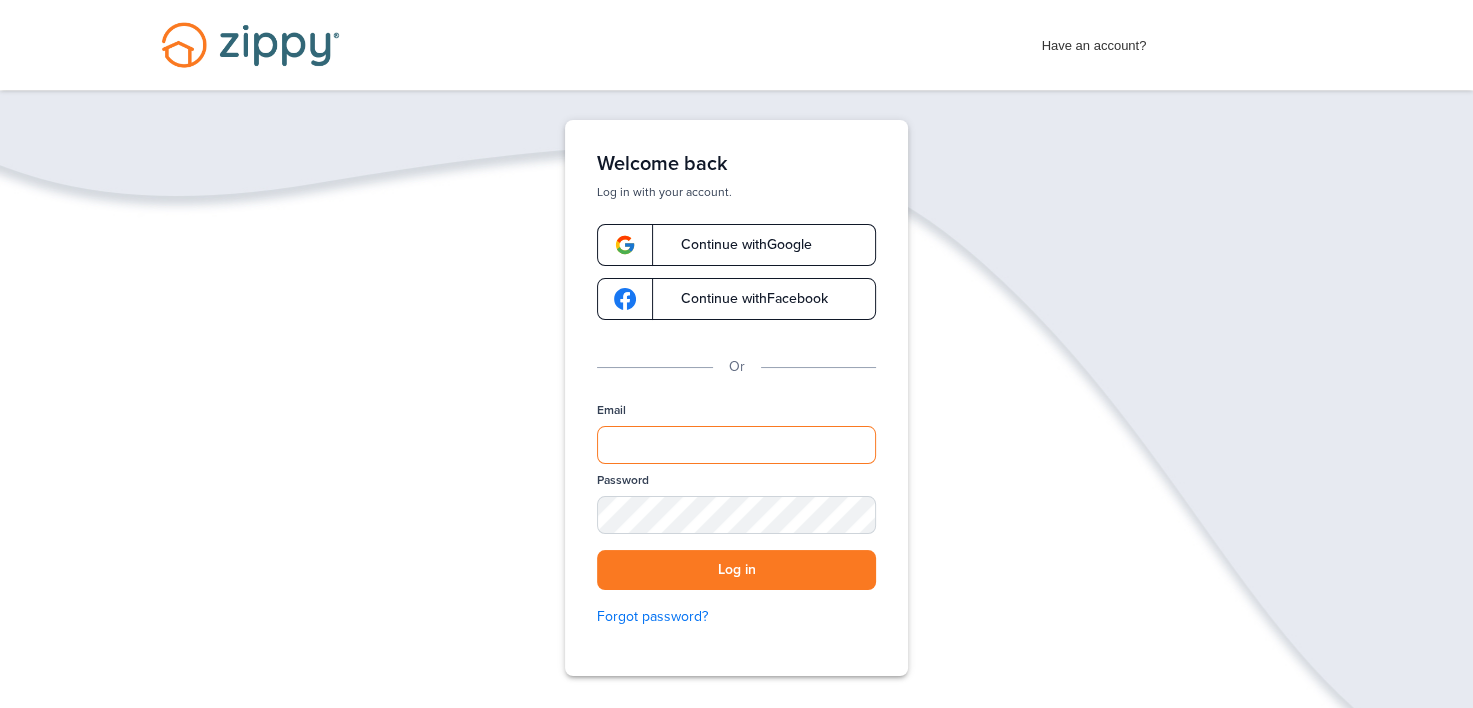type on "**********" 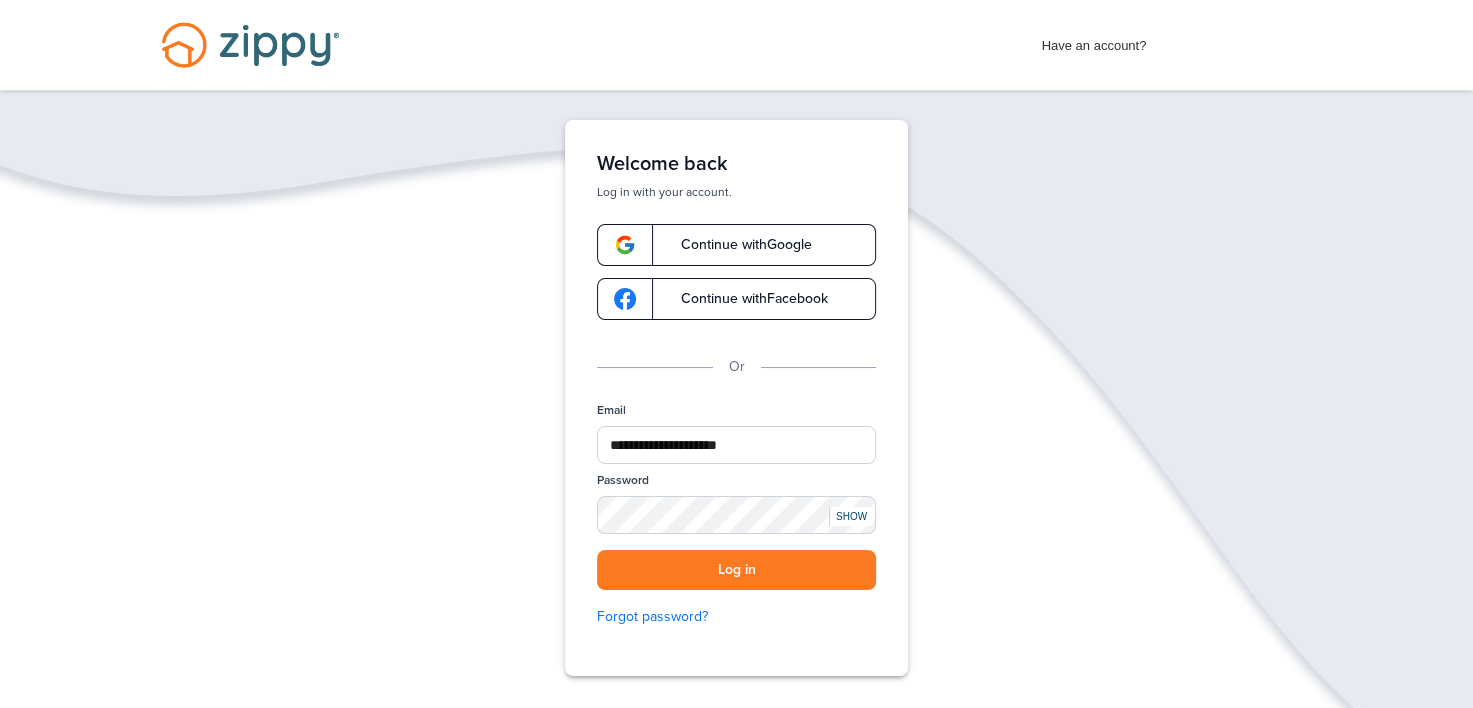 click on "Have an account?
Apply Now
Have an account?
Log in
Schedule a Floify Demo" at bounding box center (736, 45) 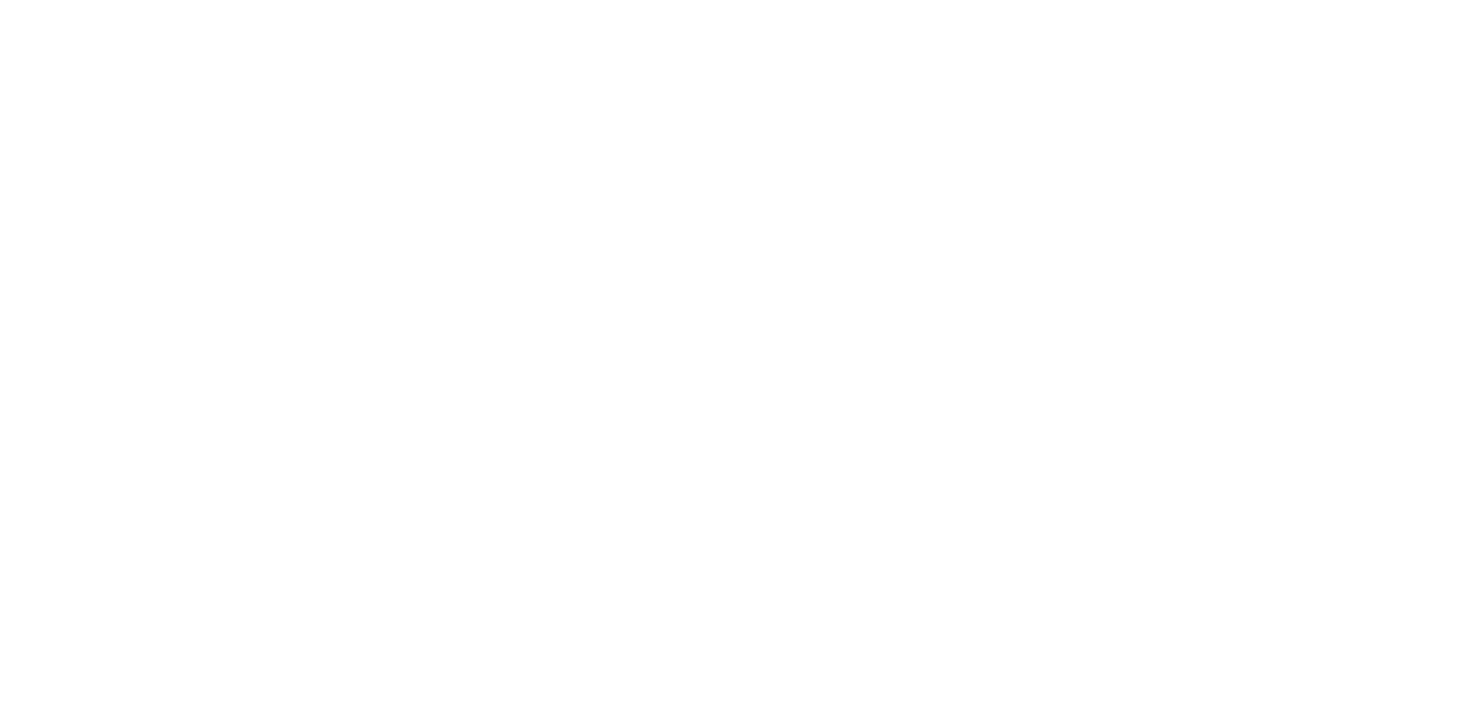 scroll, scrollTop: 0, scrollLeft: 0, axis: both 